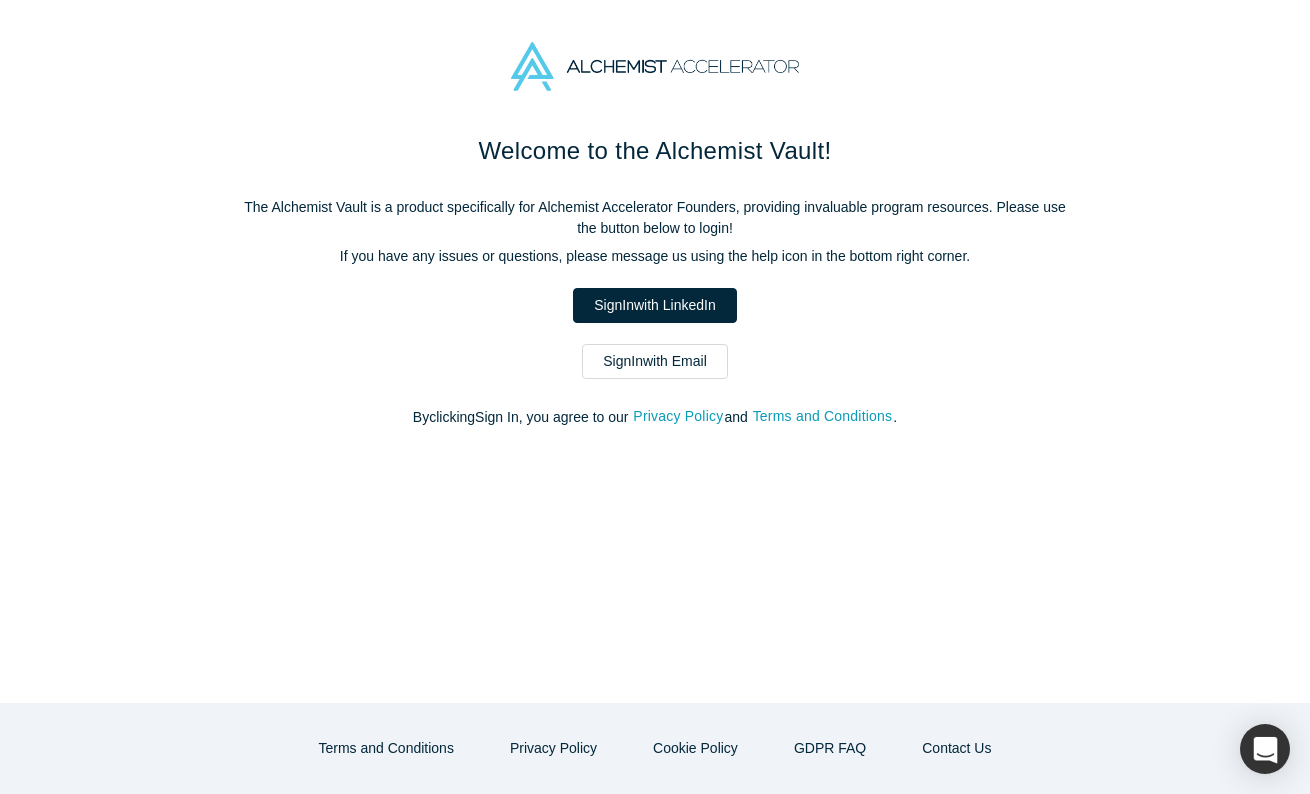 scroll, scrollTop: 0, scrollLeft: 0, axis: both 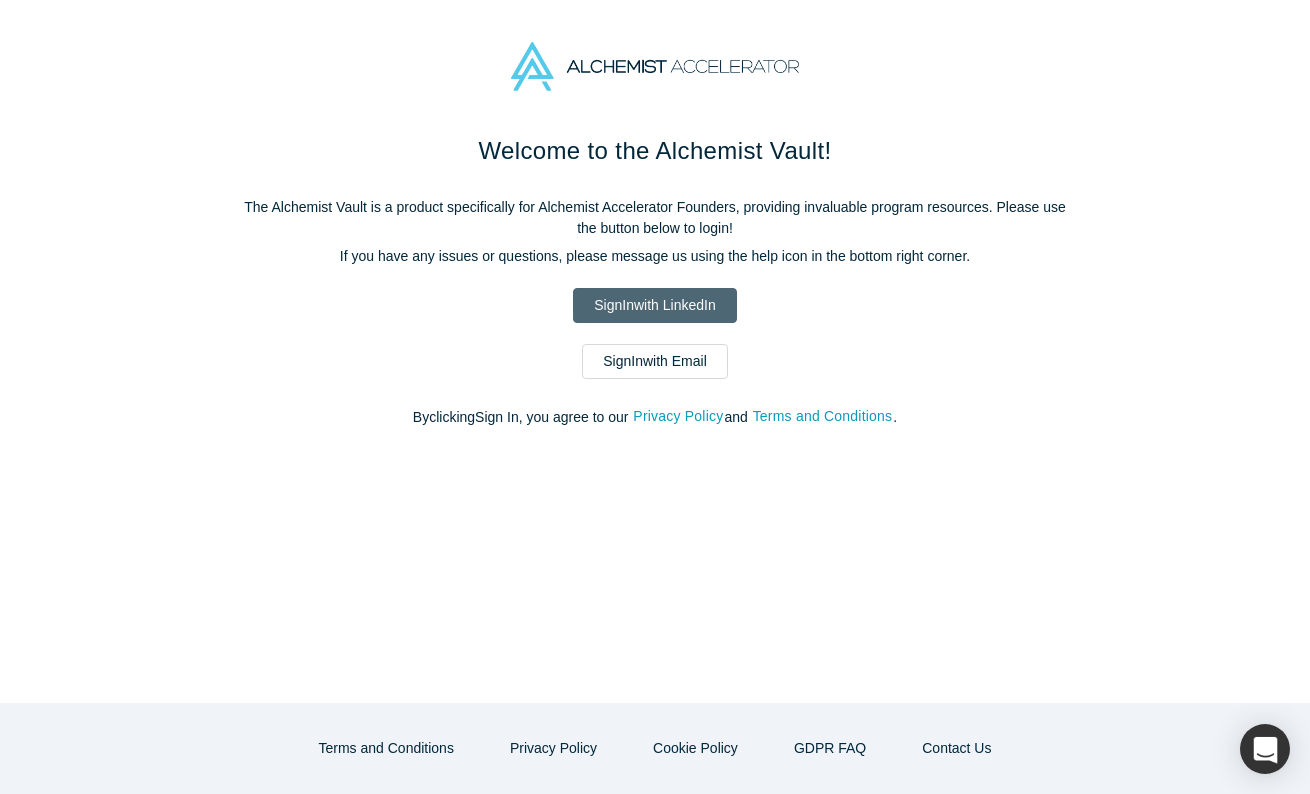 click on "Sign  In  with LinkedIn" at bounding box center (654, 305) 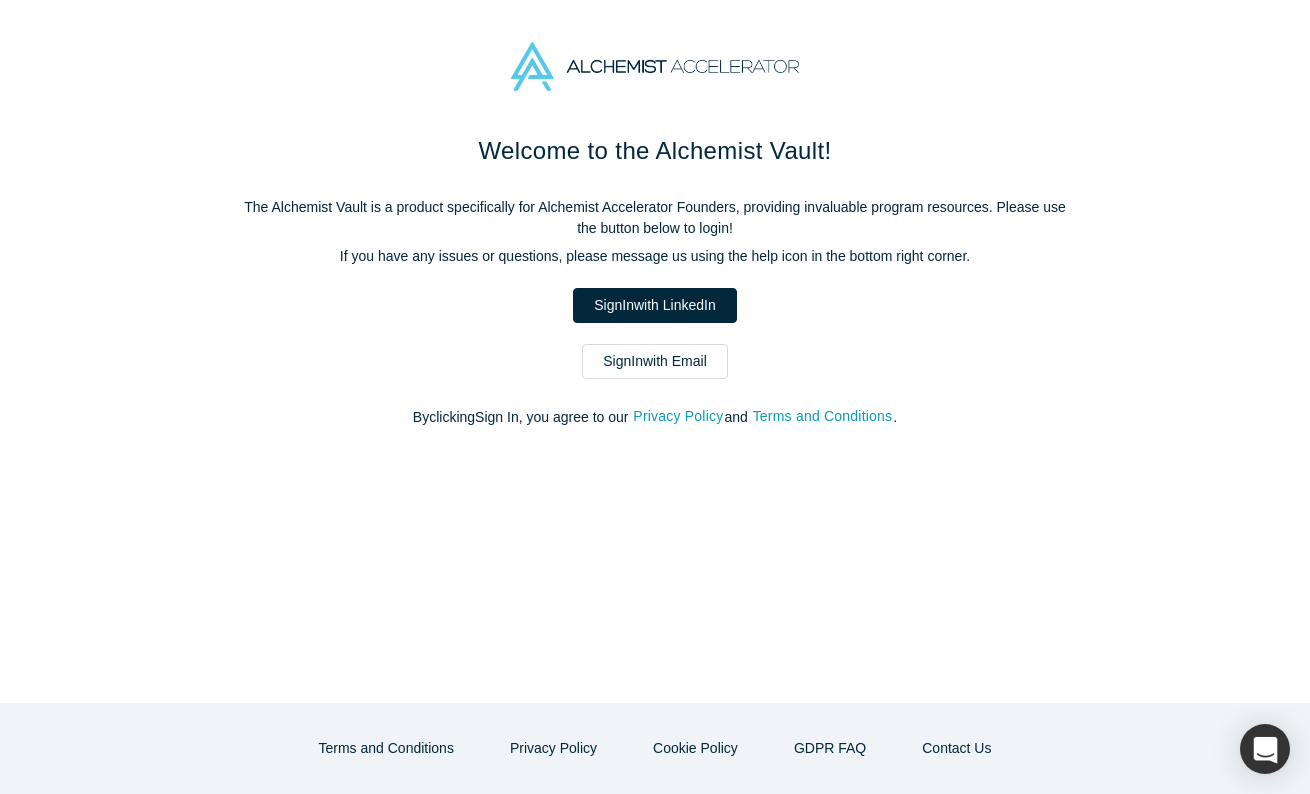 scroll, scrollTop: 0, scrollLeft: 0, axis: both 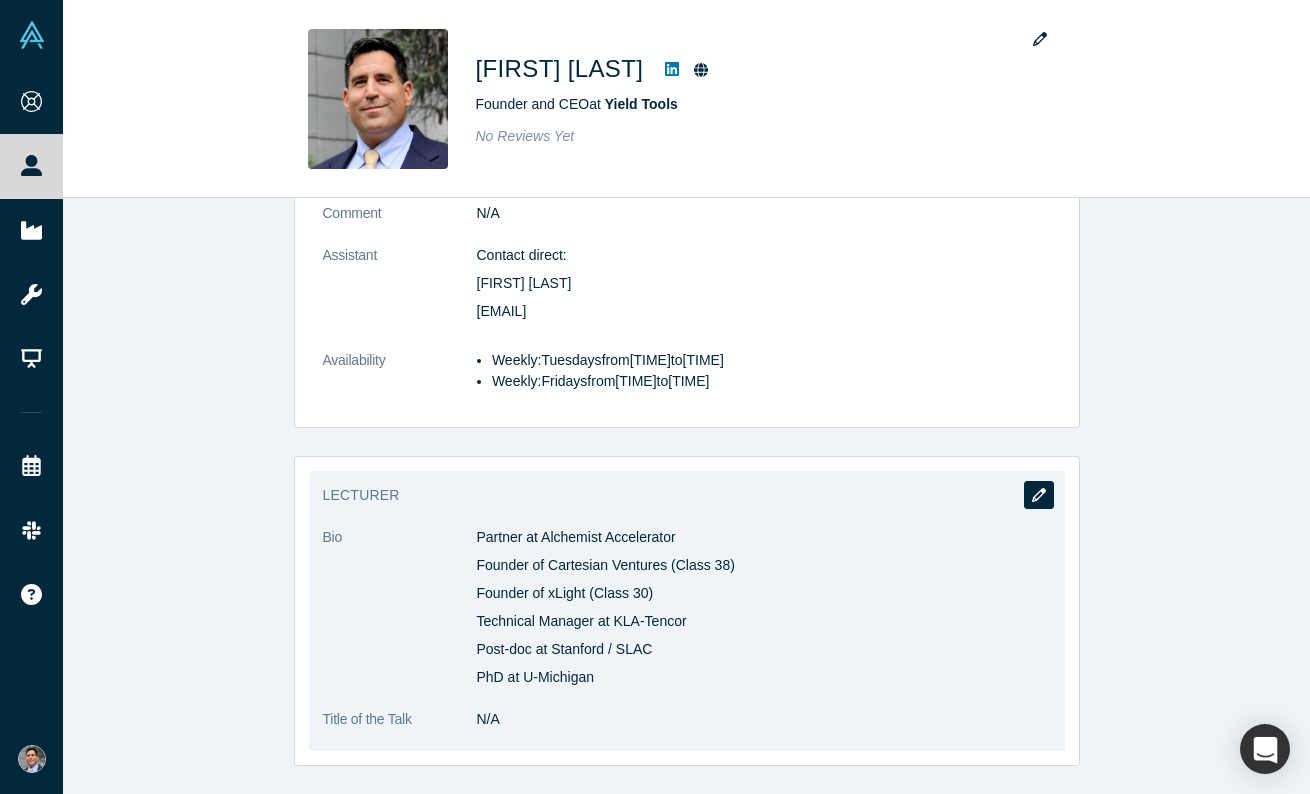 click 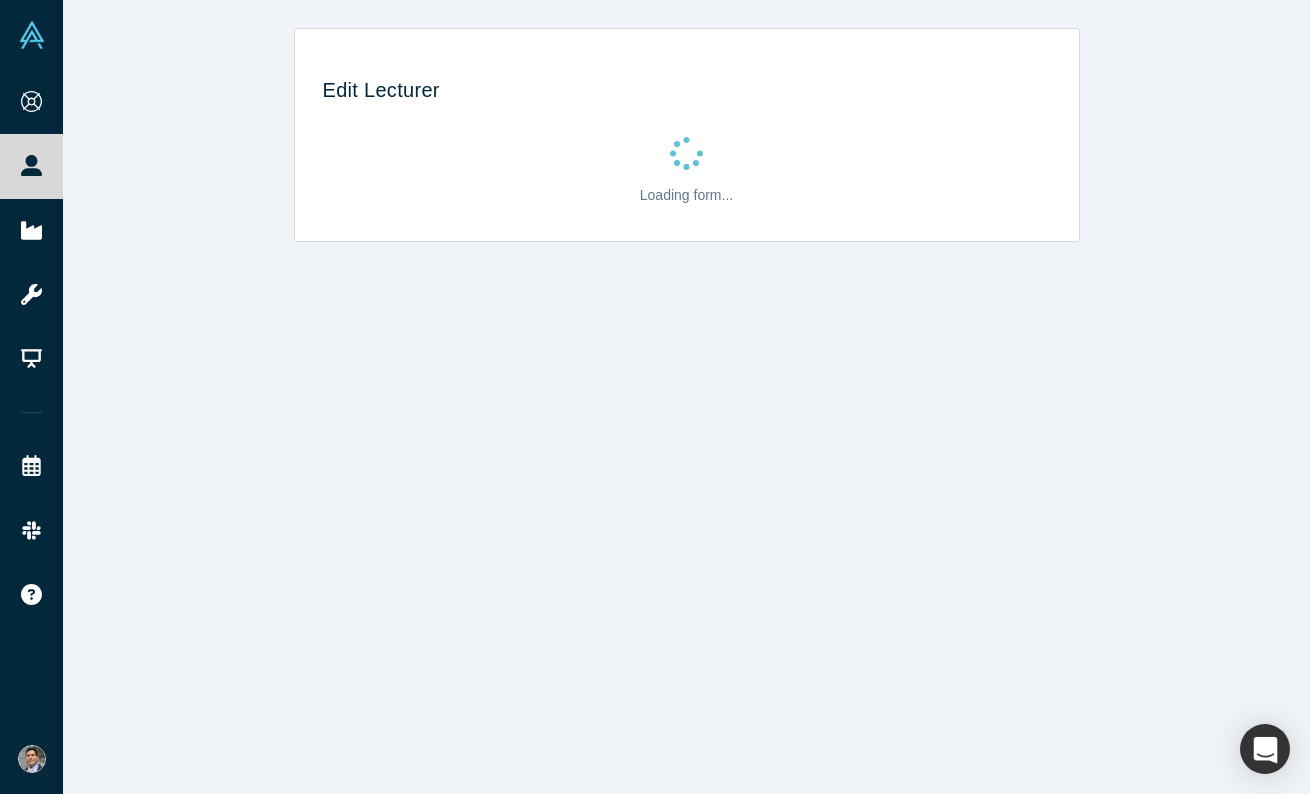 scroll, scrollTop: 0, scrollLeft: 0, axis: both 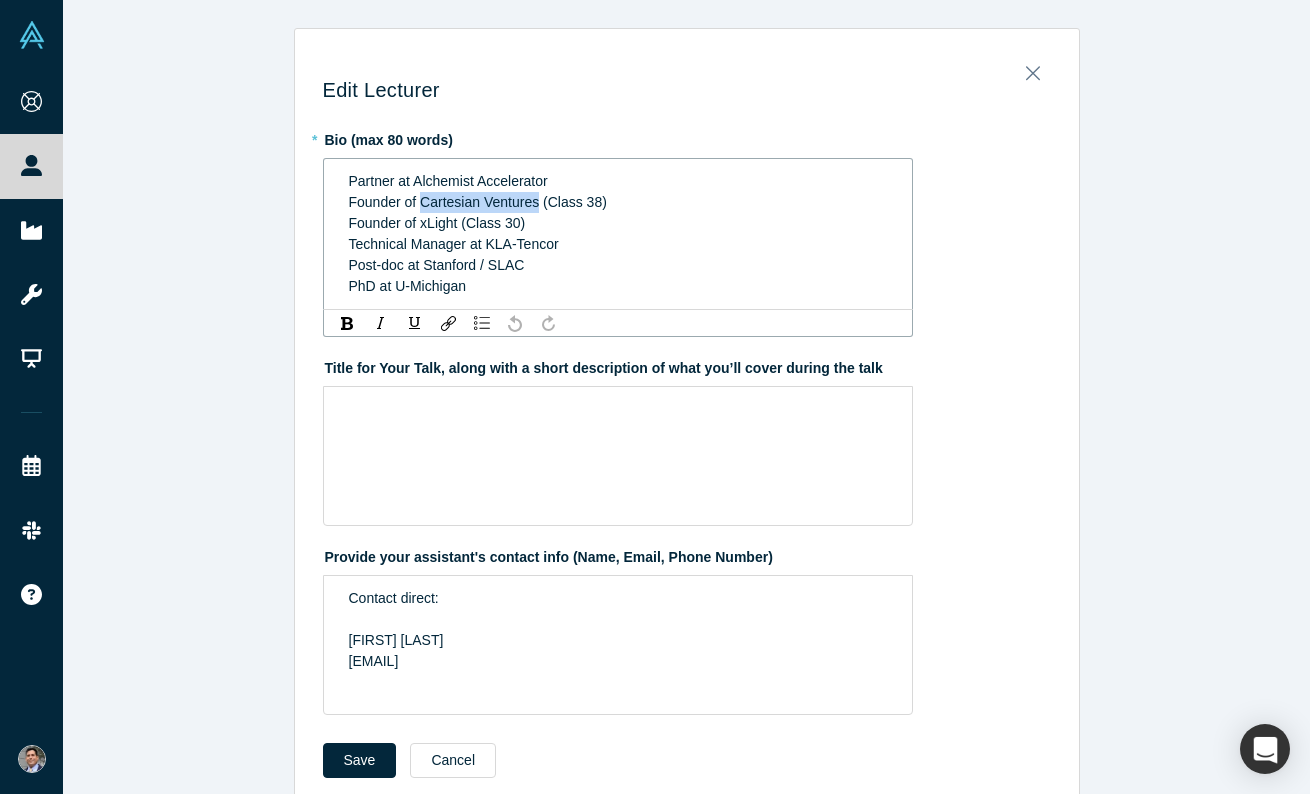 drag, startPoint x: 424, startPoint y: 196, endPoint x: 539, endPoint y: 196, distance: 115 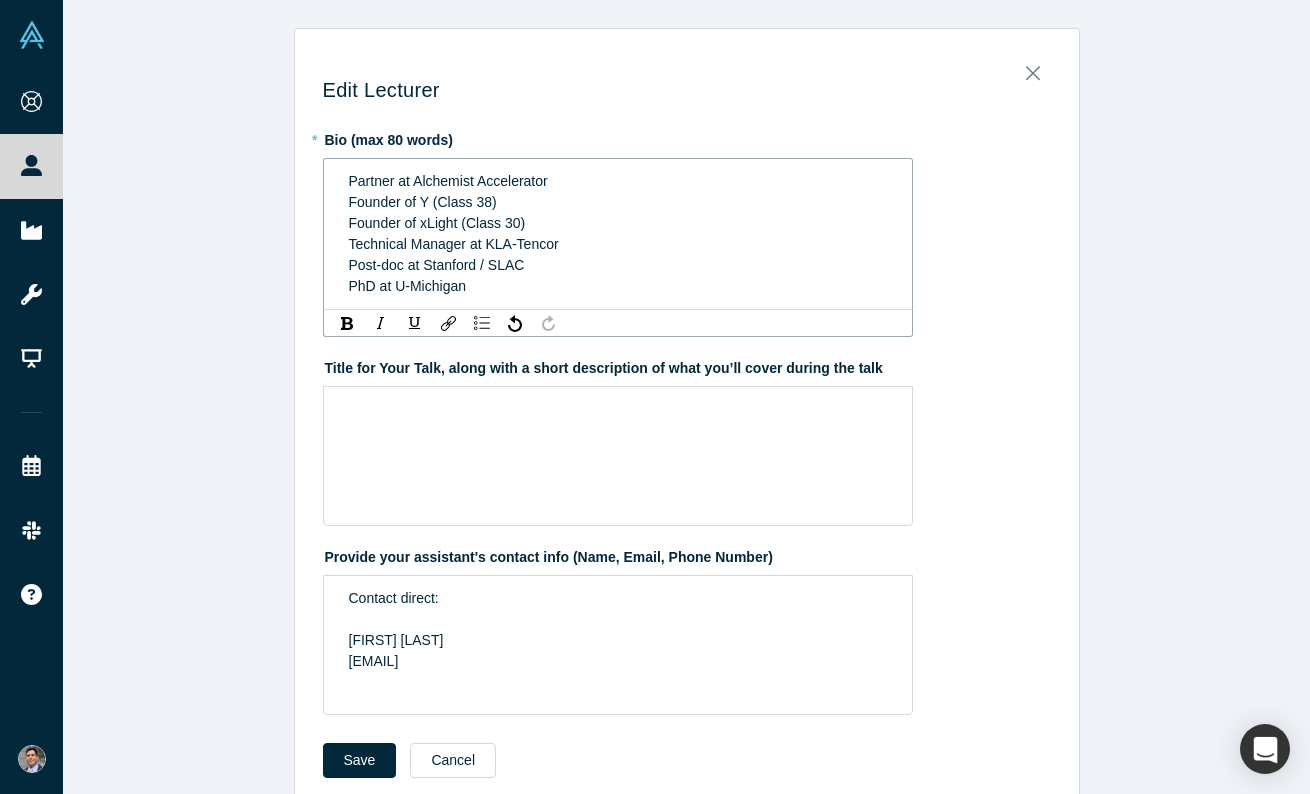 type 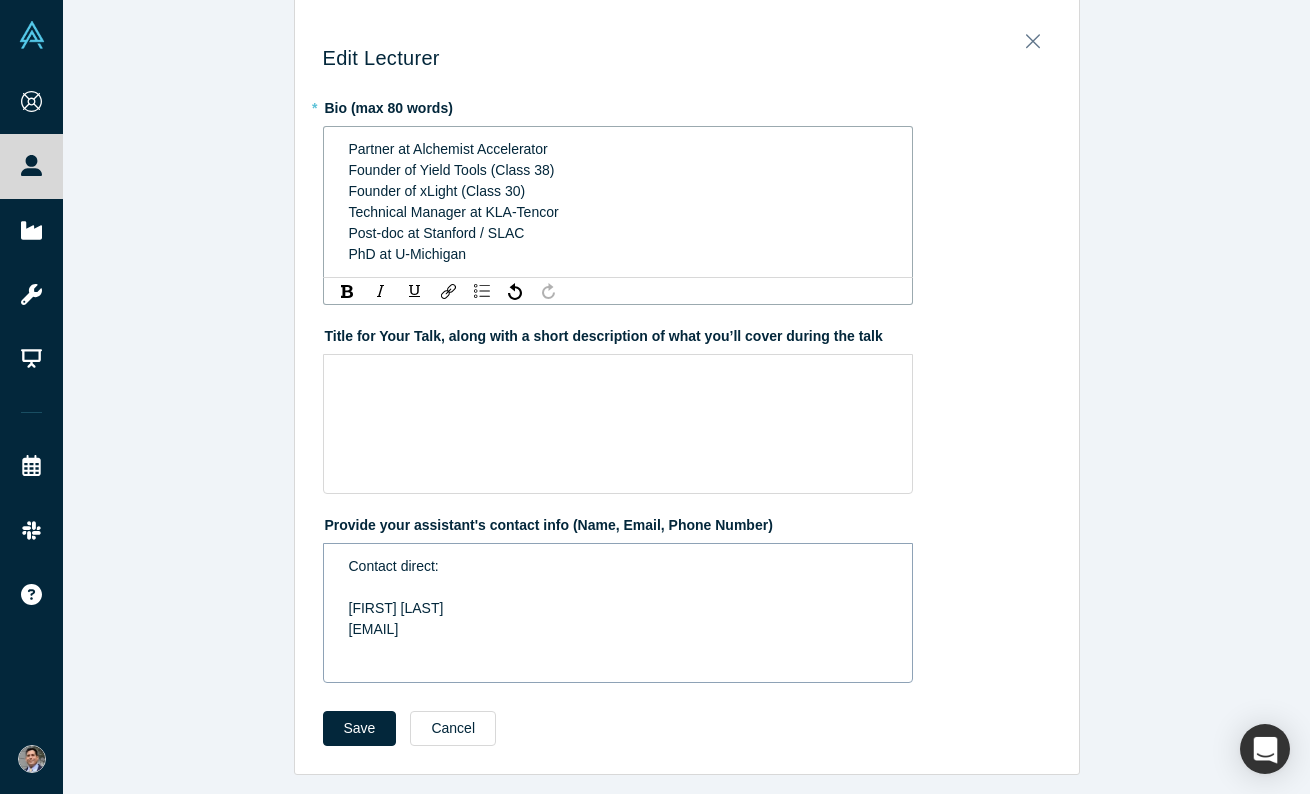 scroll, scrollTop: 34, scrollLeft: 0, axis: vertical 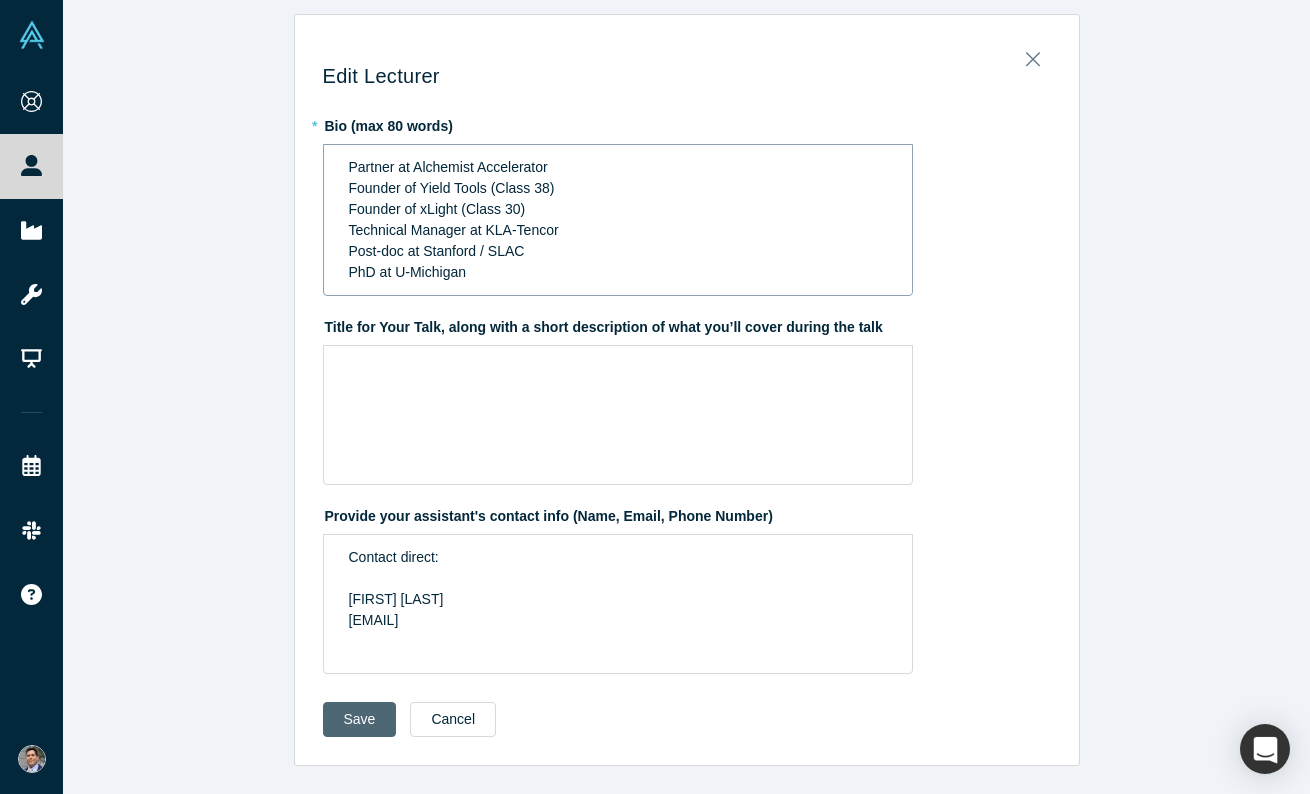 click on "Save" at bounding box center (360, 719) 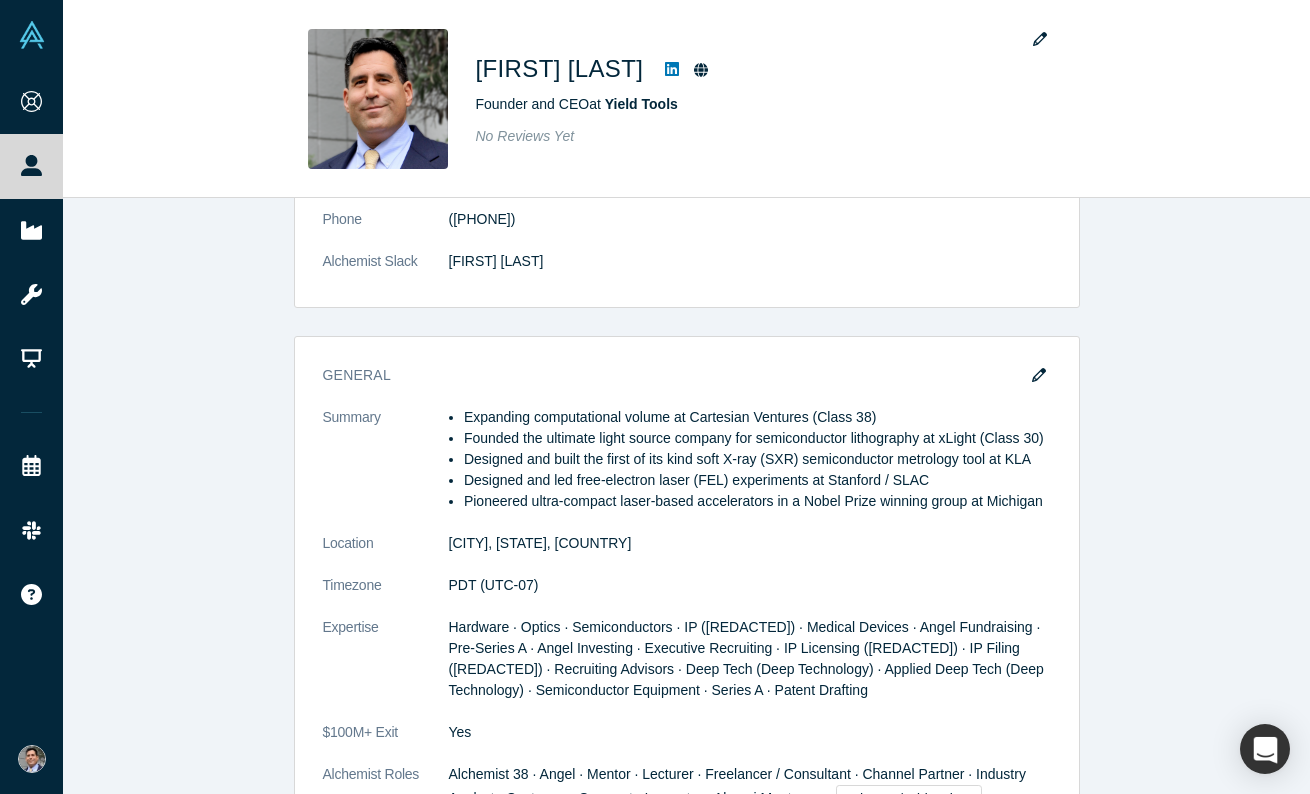scroll, scrollTop: 210, scrollLeft: 0, axis: vertical 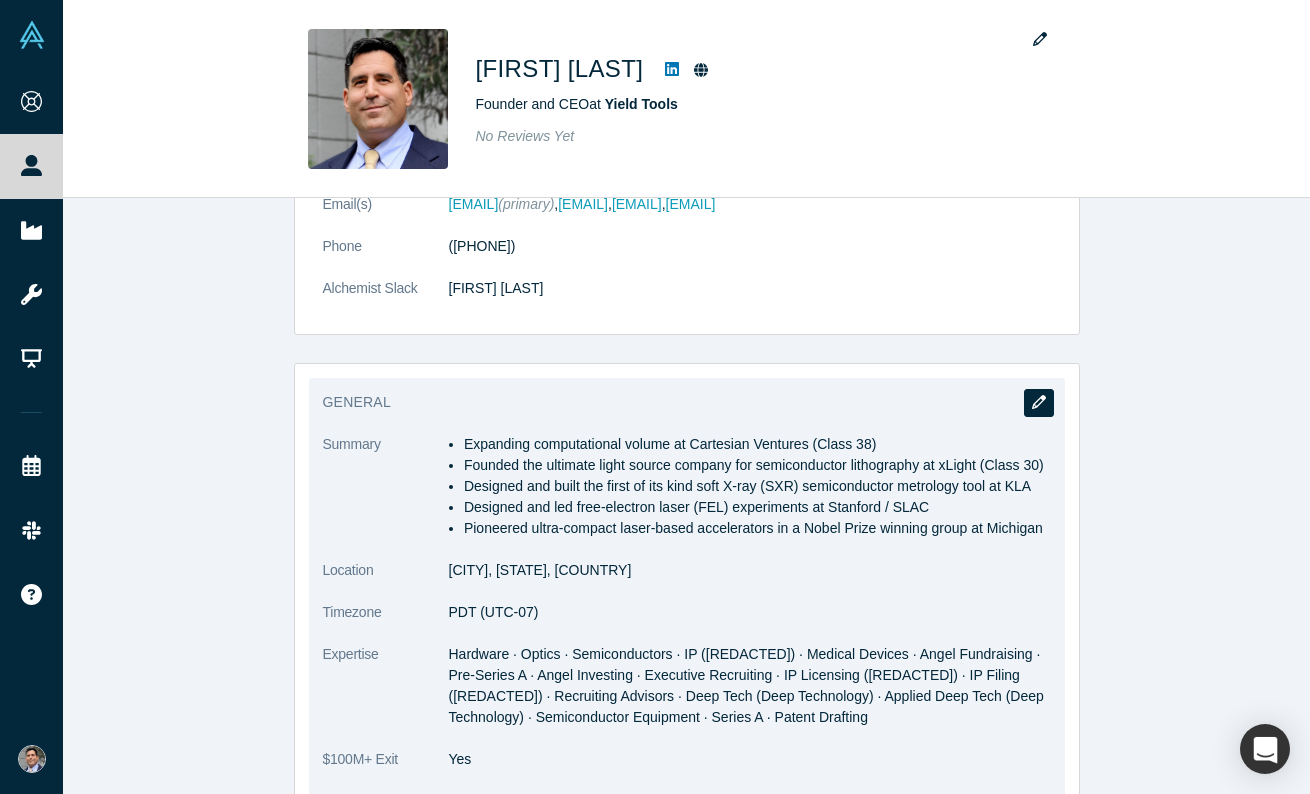 click 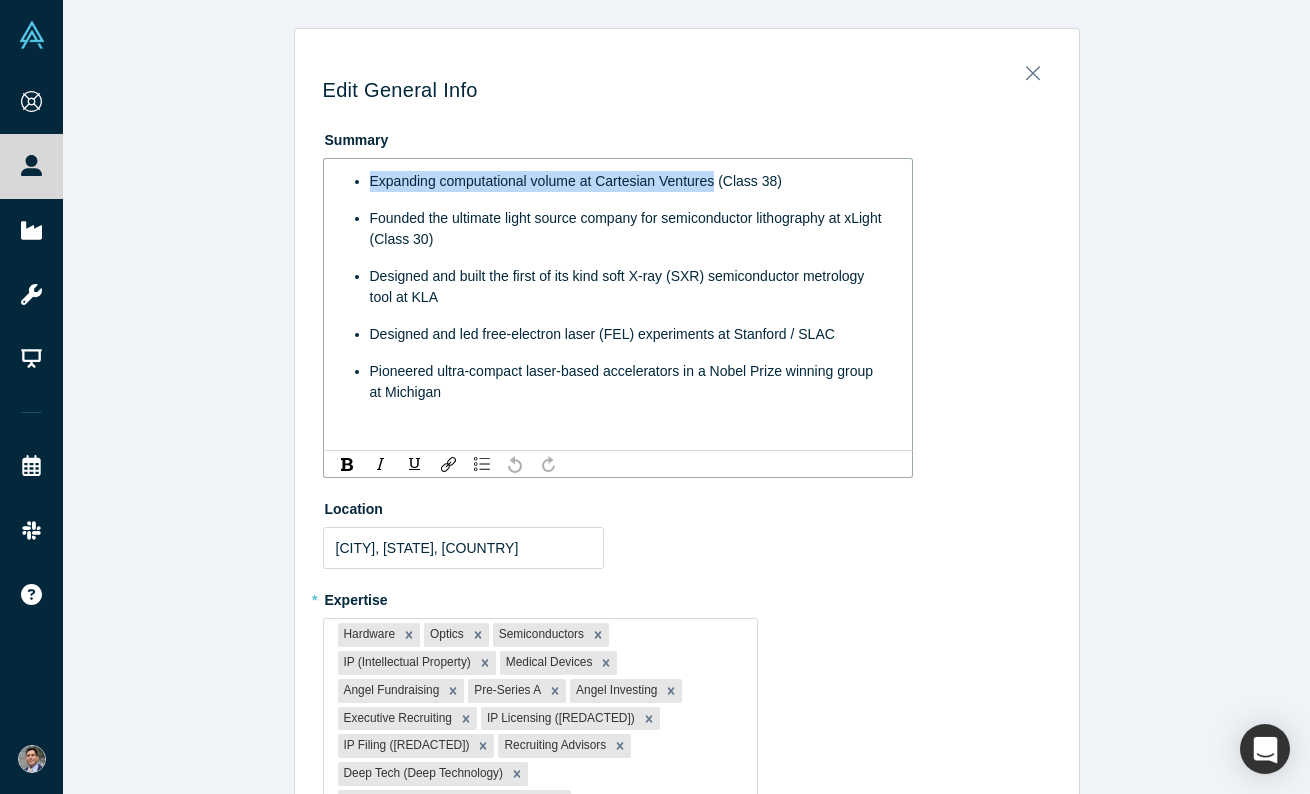 drag, startPoint x: 370, startPoint y: 178, endPoint x: 714, endPoint y: 175, distance: 344.0131 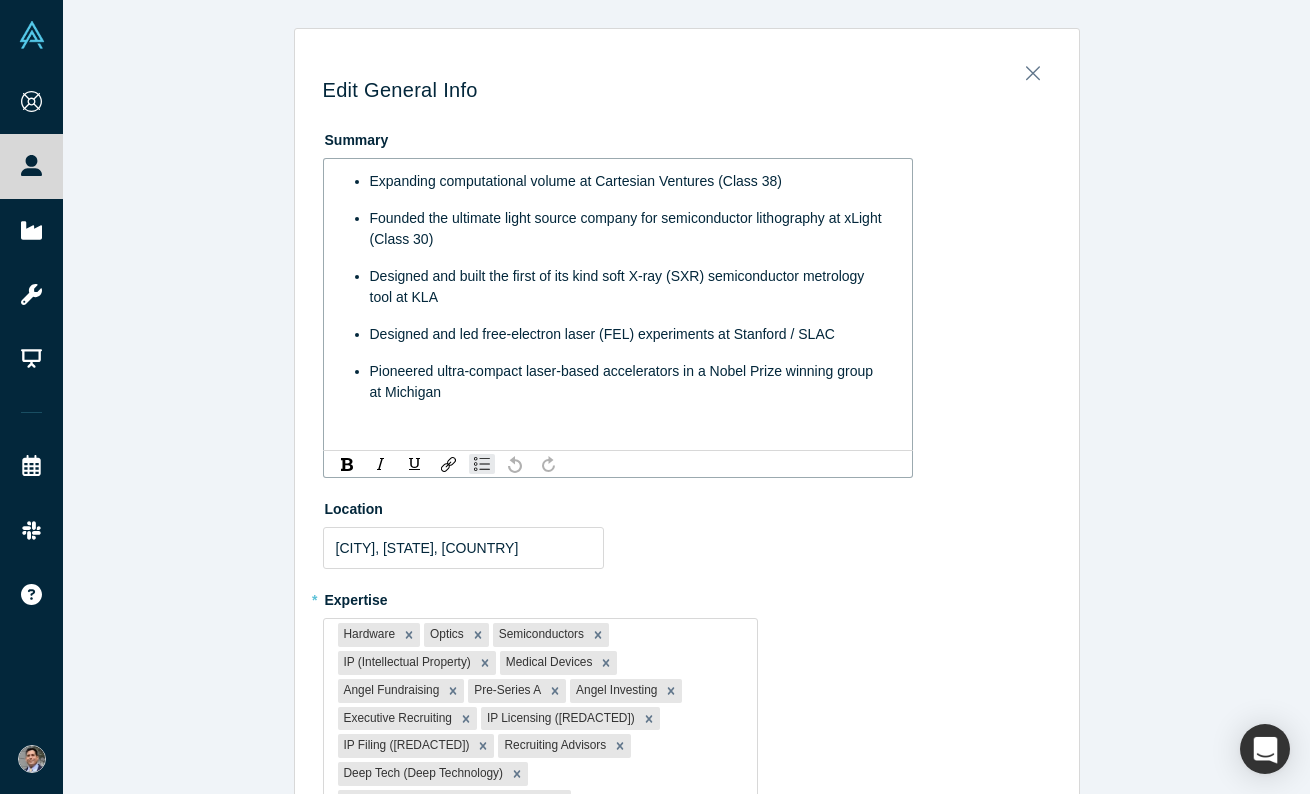 type 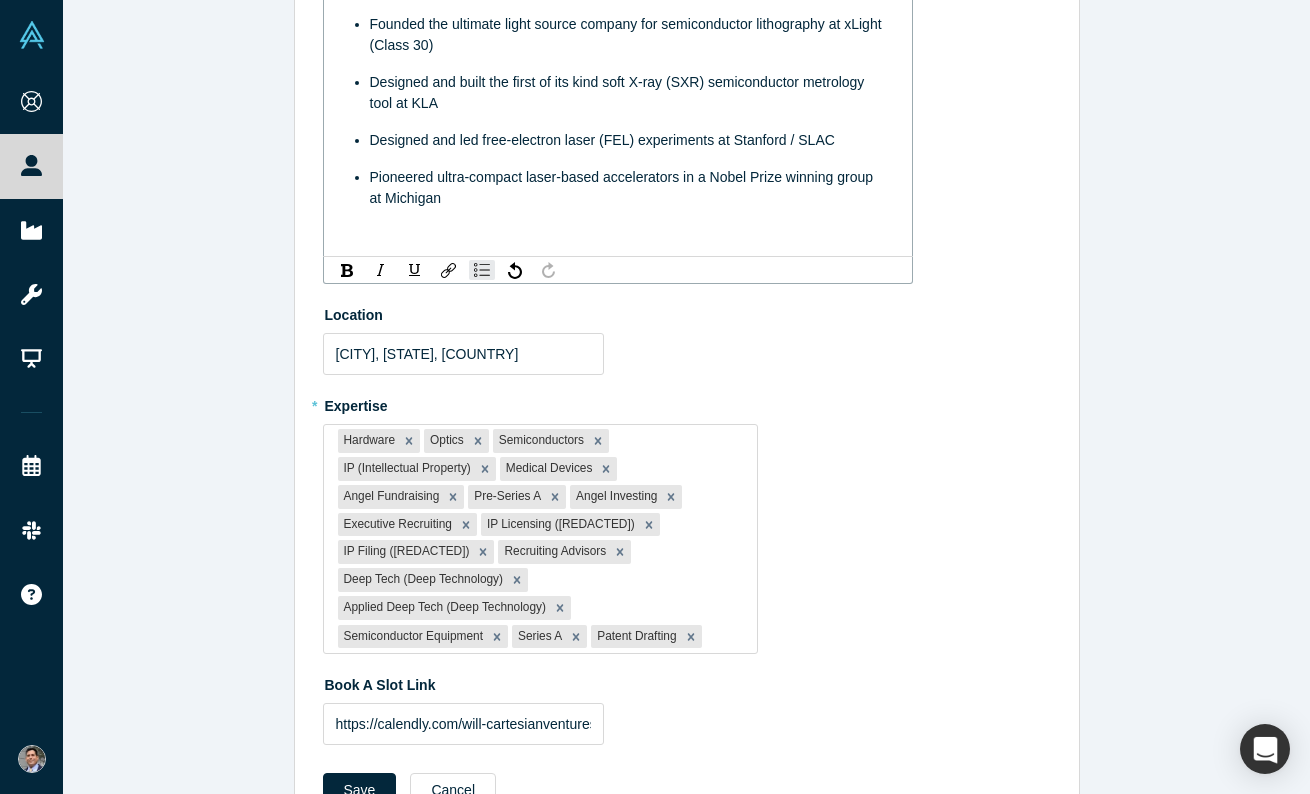scroll, scrollTop: 314, scrollLeft: 0, axis: vertical 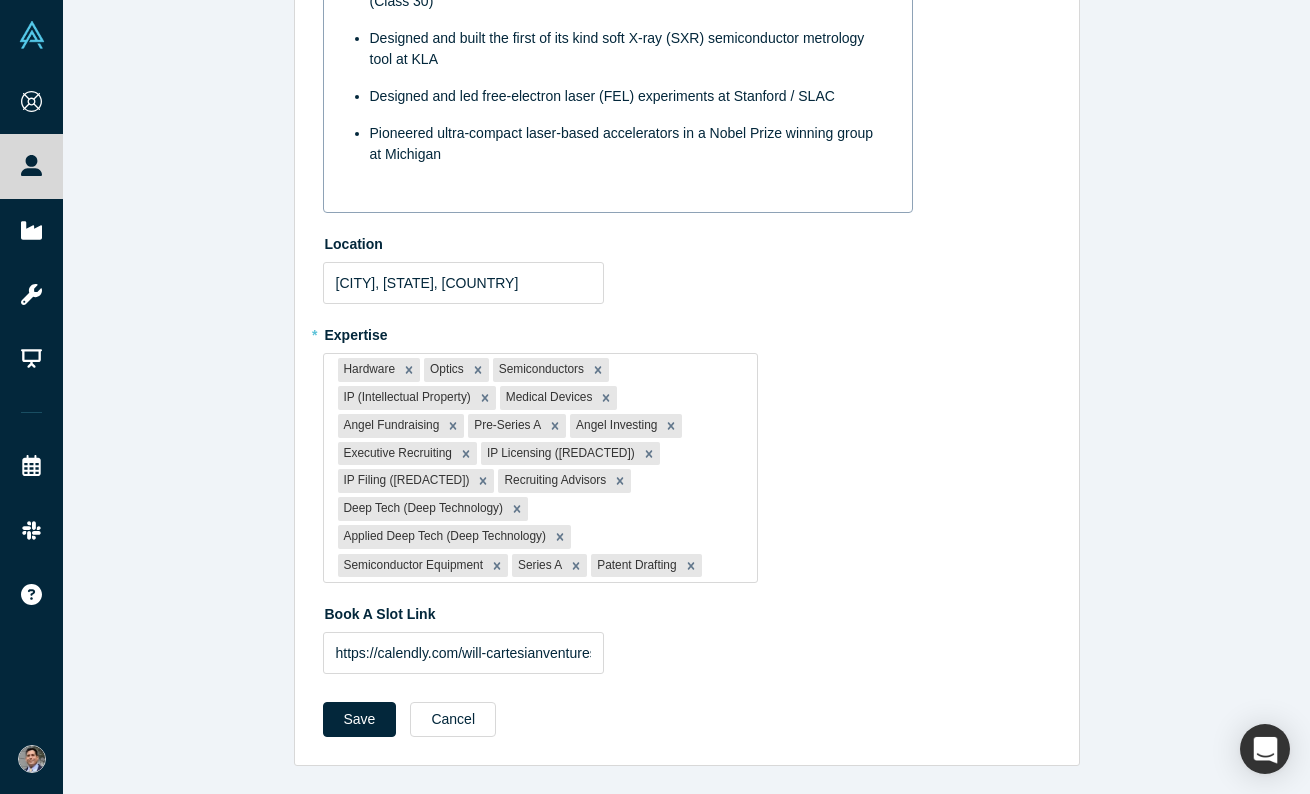 drag, startPoint x: 345, startPoint y: 728, endPoint x: 585, endPoint y: 688, distance: 243.3105 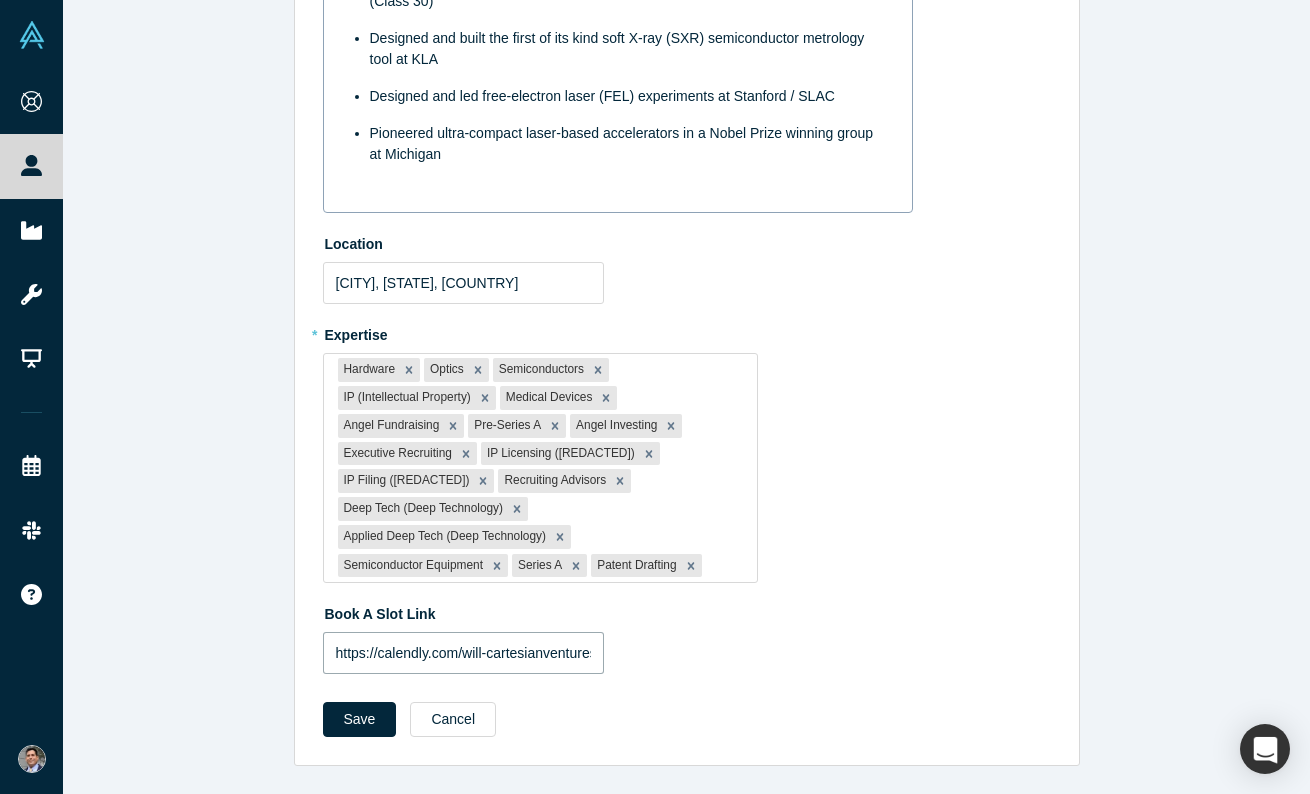 click on "https://calendly.com/will-cartesianventures" at bounding box center (463, 653) 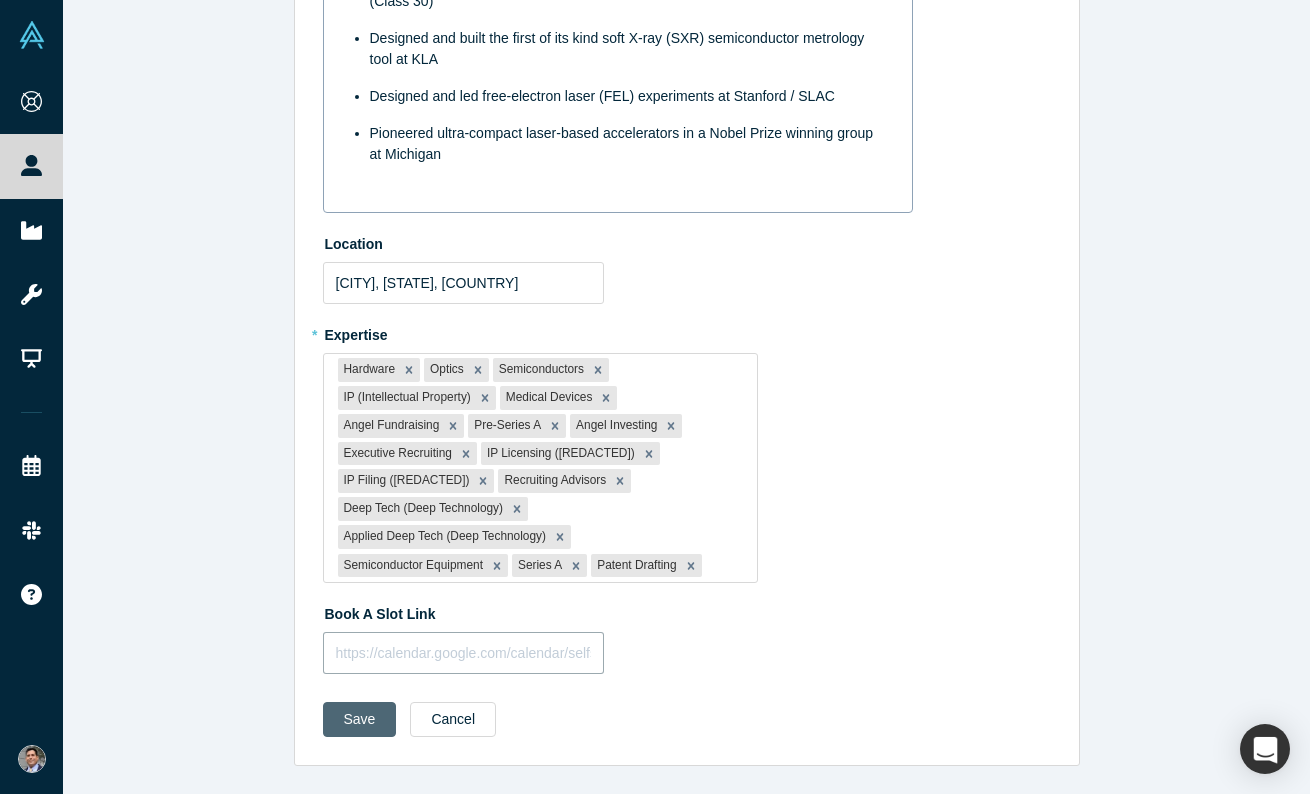 type 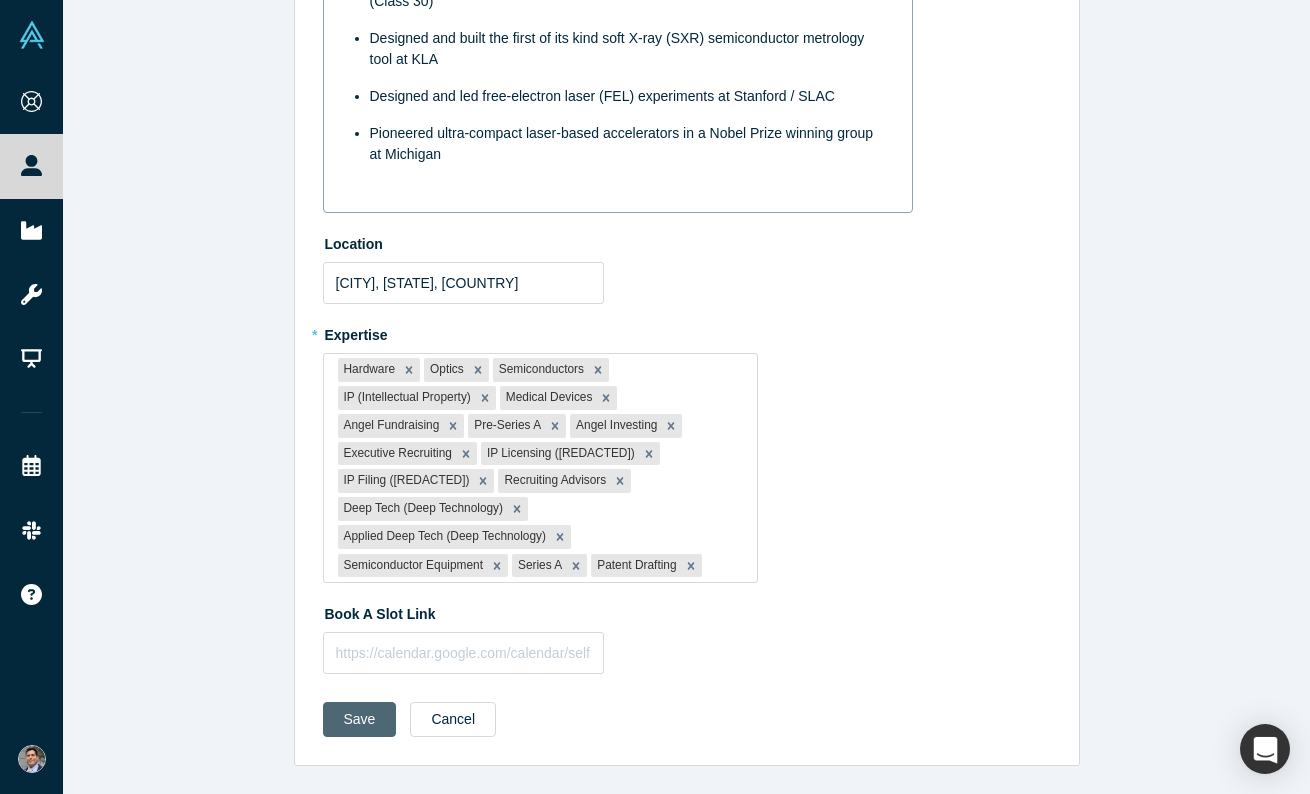 click on "Save" at bounding box center [360, 719] 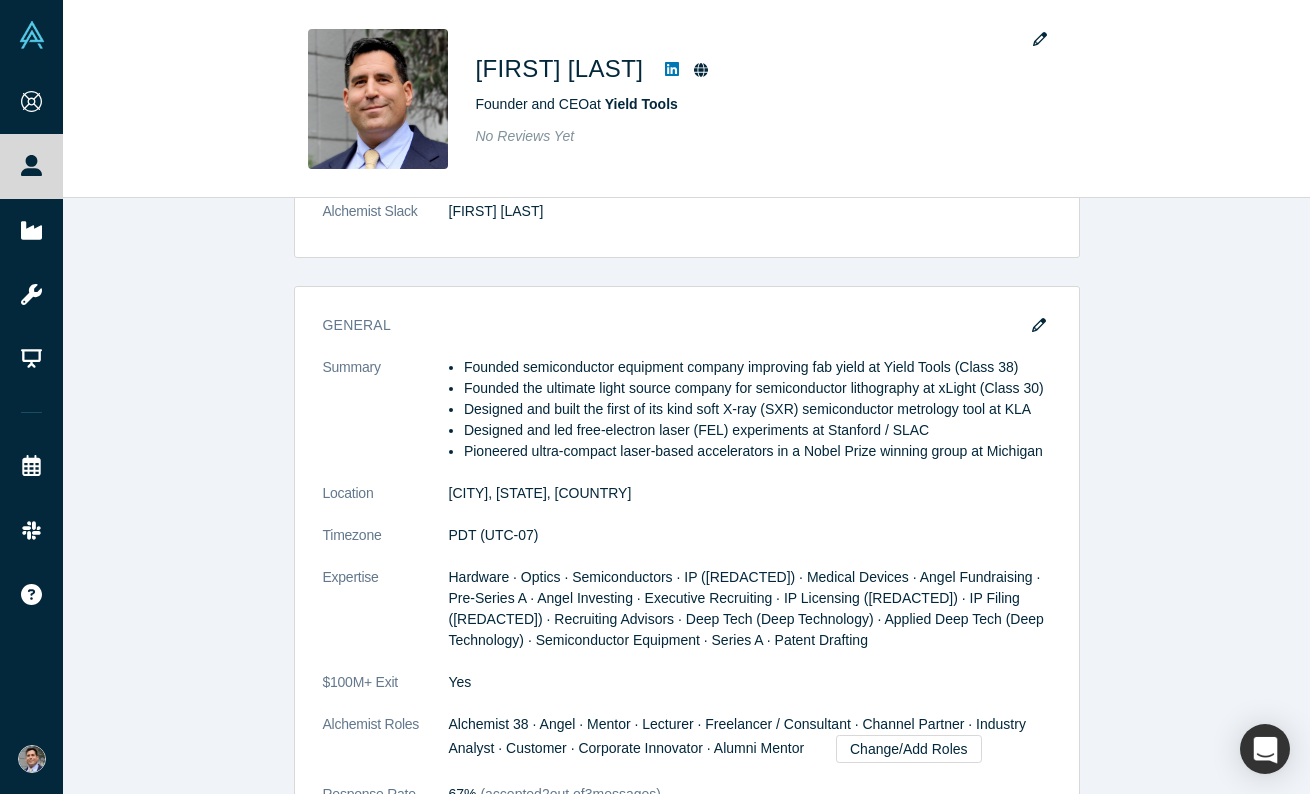 scroll, scrollTop: 0, scrollLeft: 0, axis: both 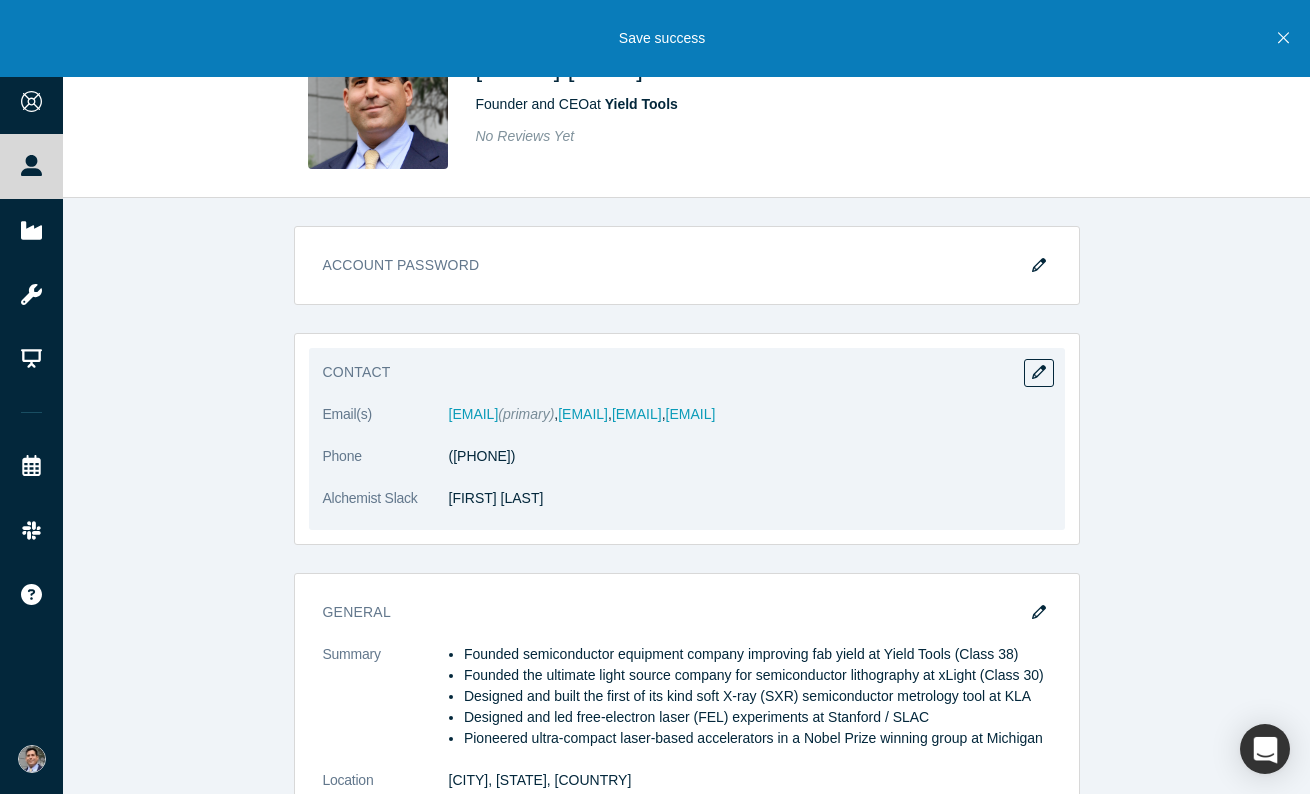 click on "Contact" at bounding box center (673, 372) 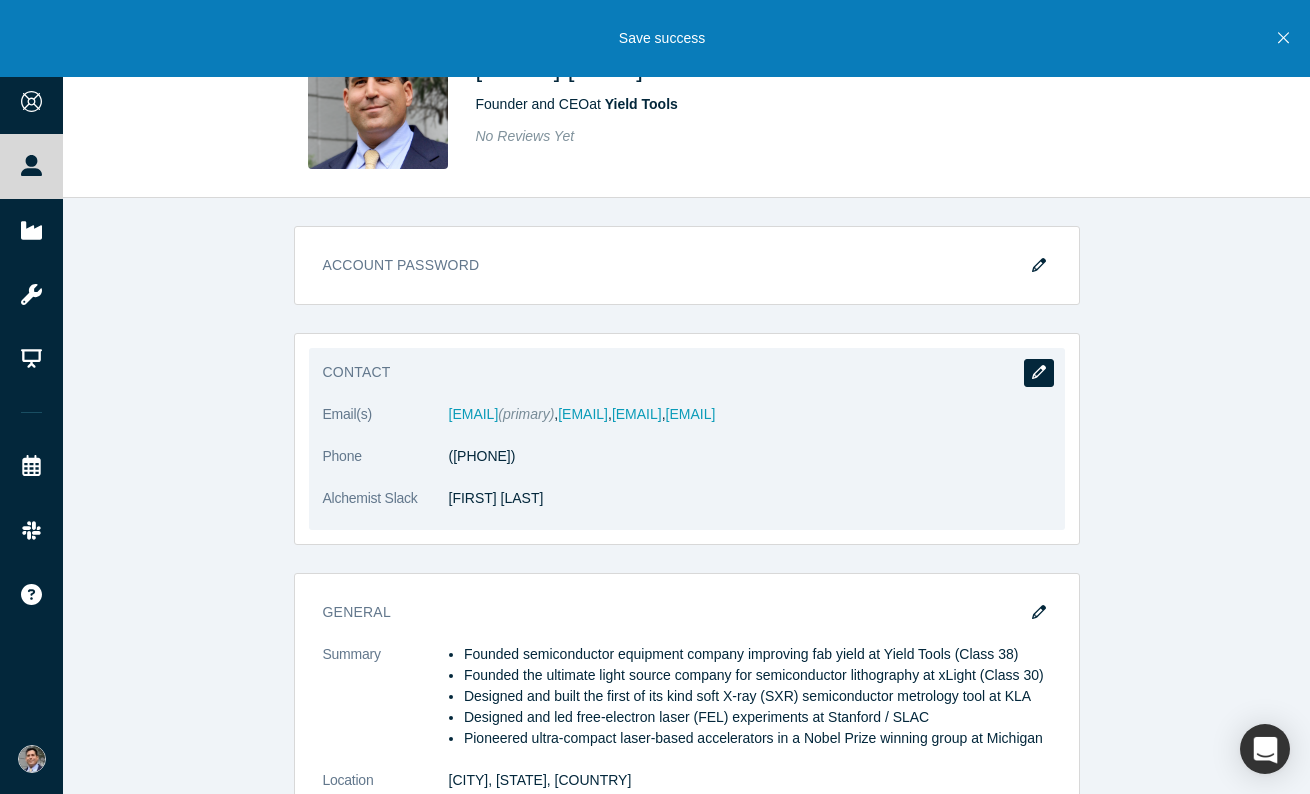 click at bounding box center (1039, 373) 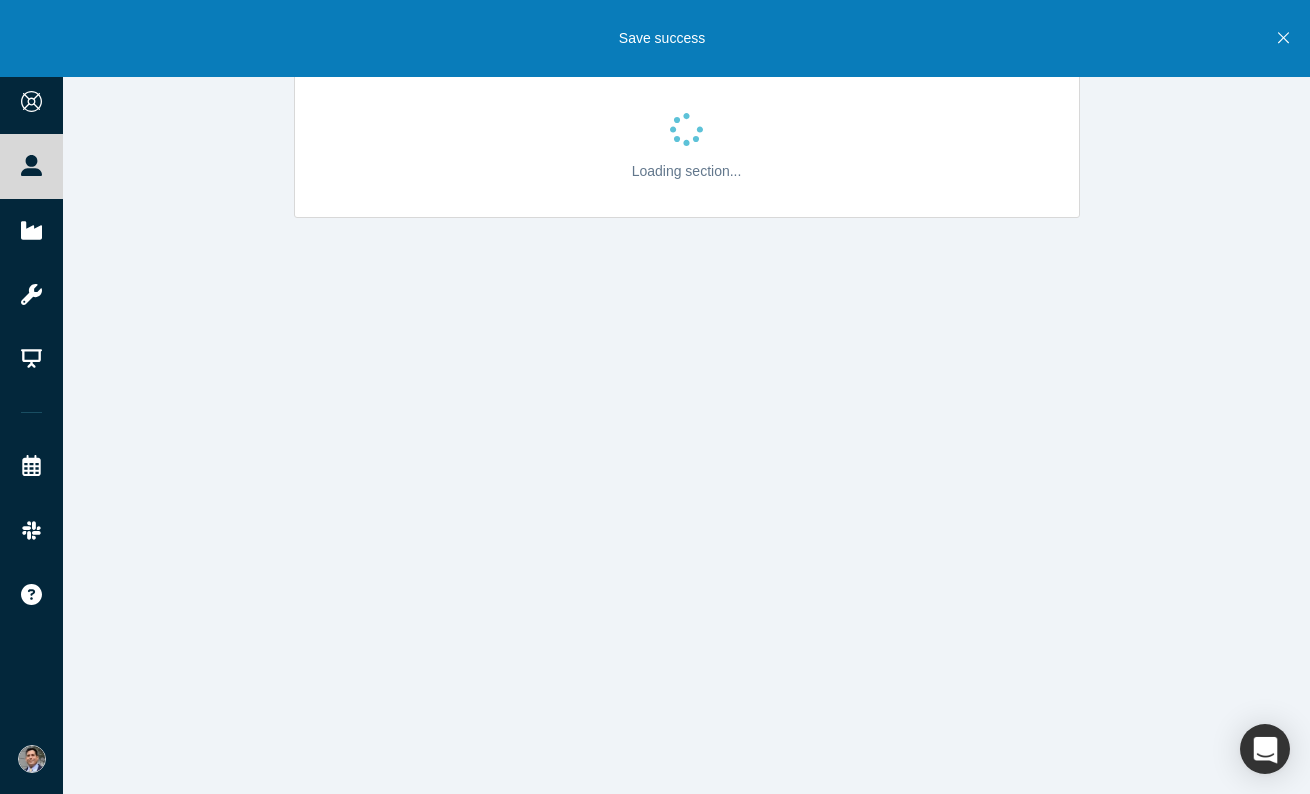 select on "US" 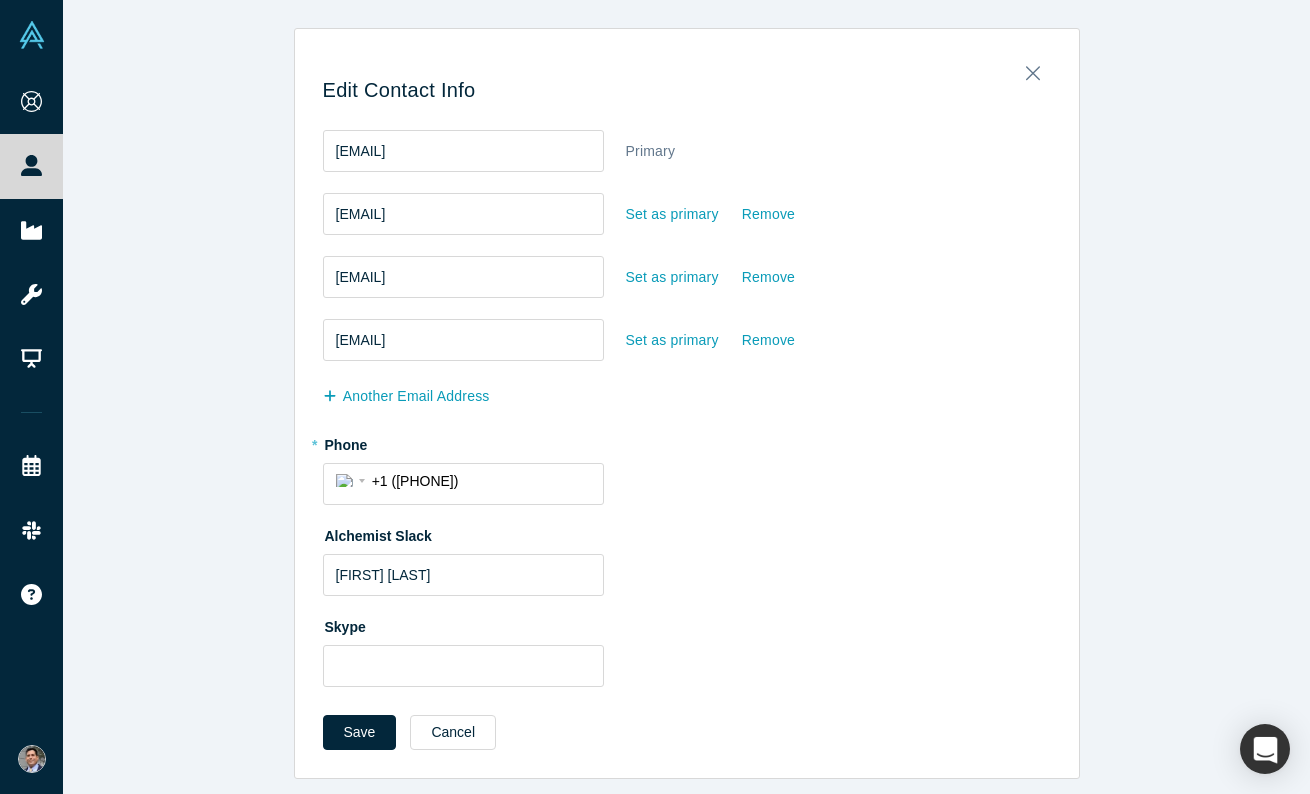 scroll, scrollTop: 13, scrollLeft: 0, axis: vertical 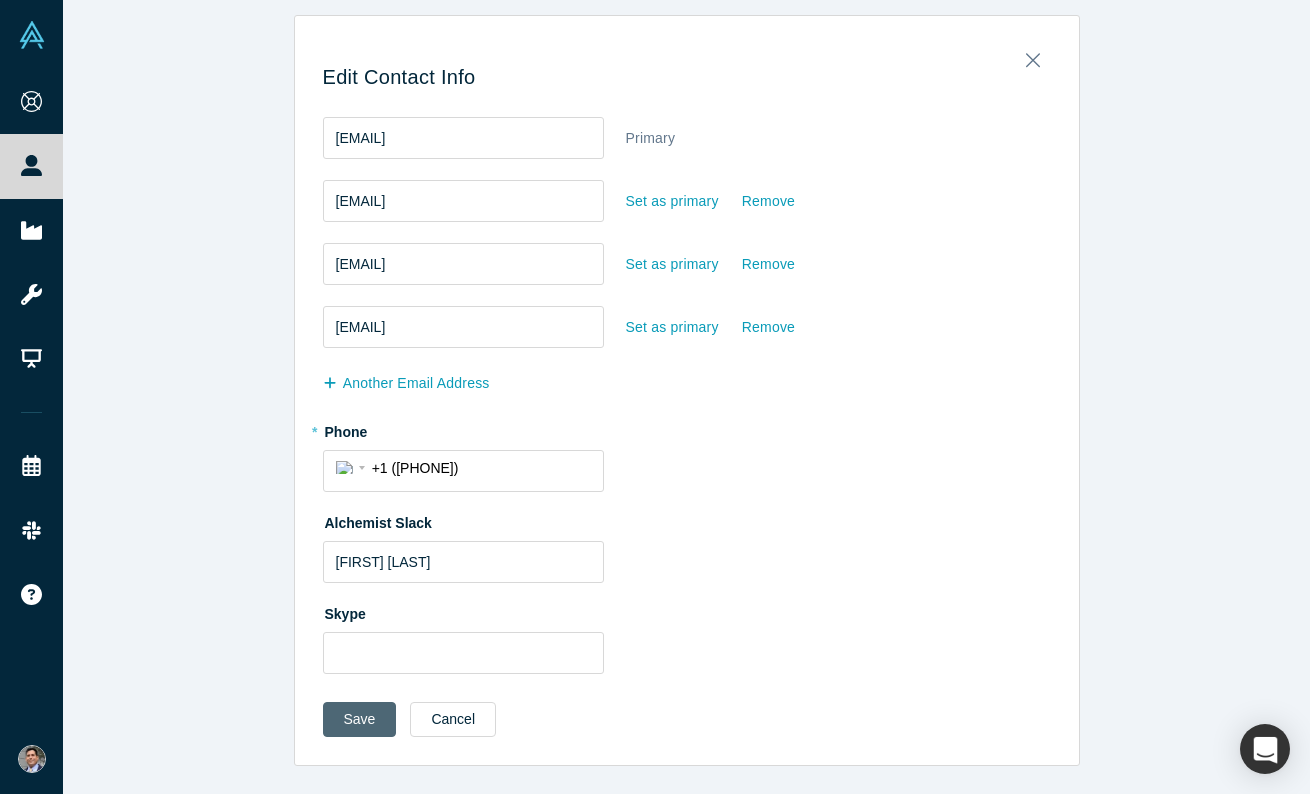 click on "Save" at bounding box center (360, 719) 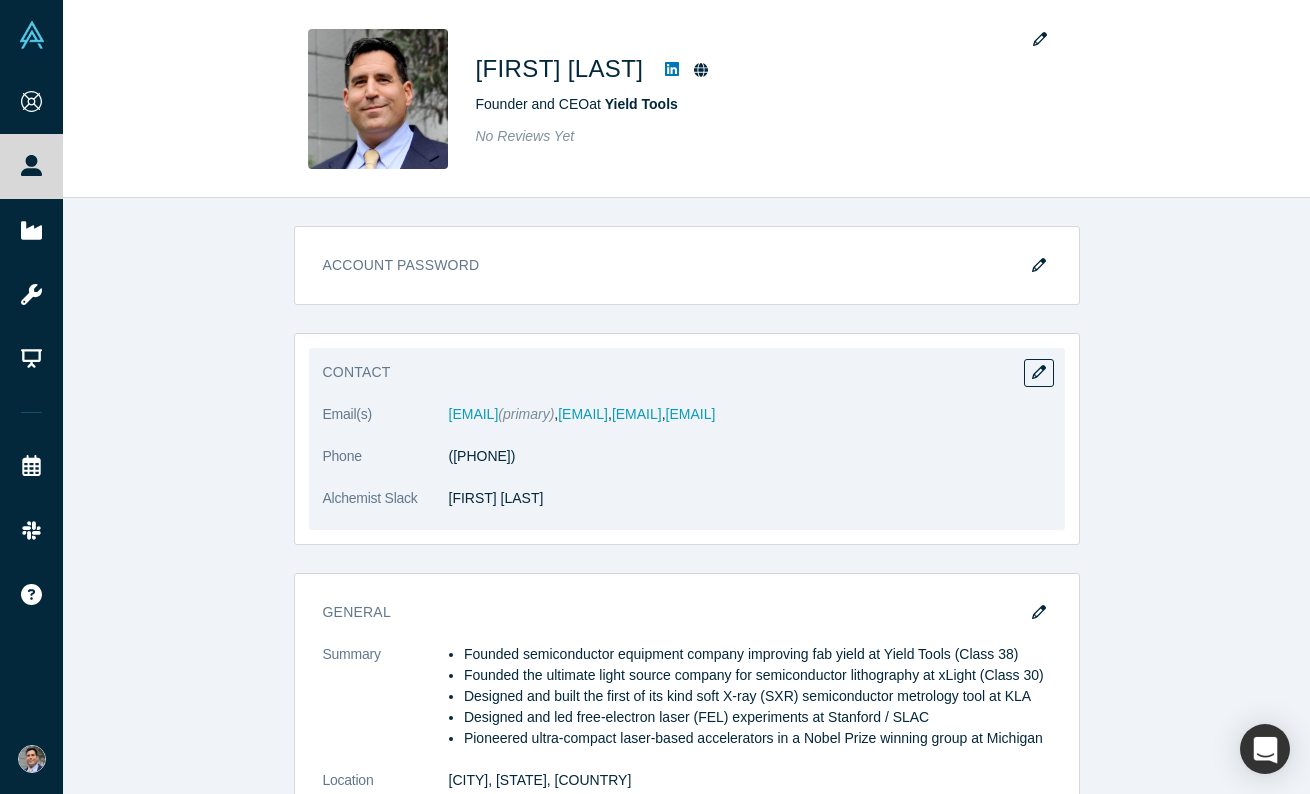 scroll, scrollTop: 6, scrollLeft: 0, axis: vertical 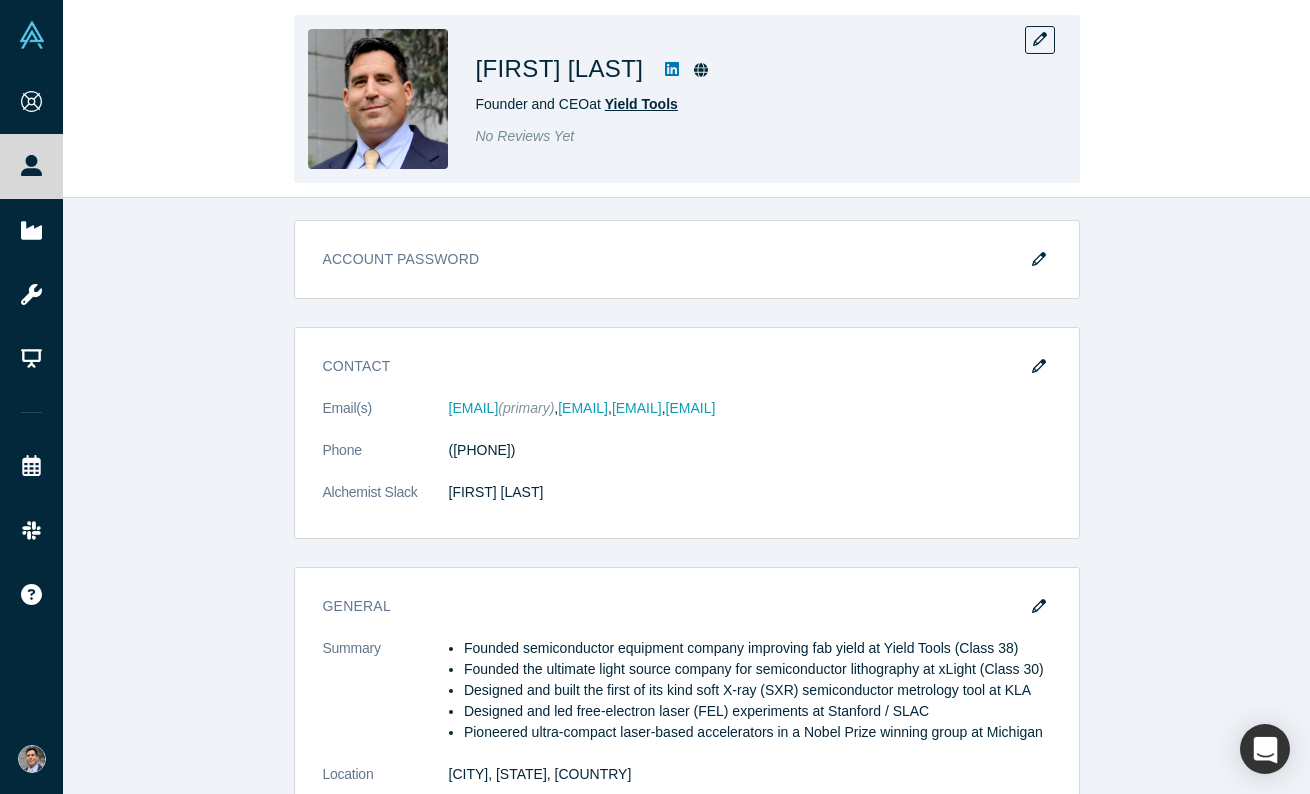 click on "Yield Tools" at bounding box center (641, 104) 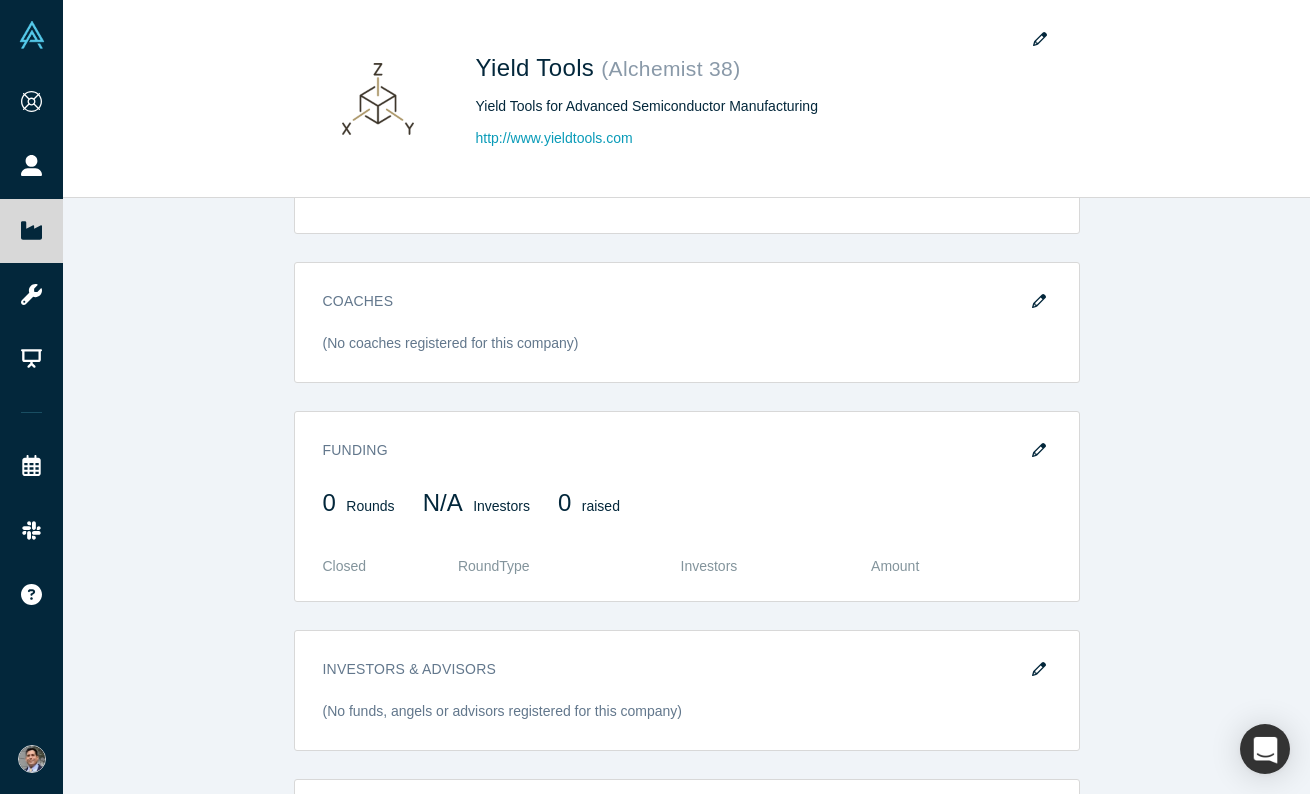 scroll, scrollTop: 0, scrollLeft: 0, axis: both 